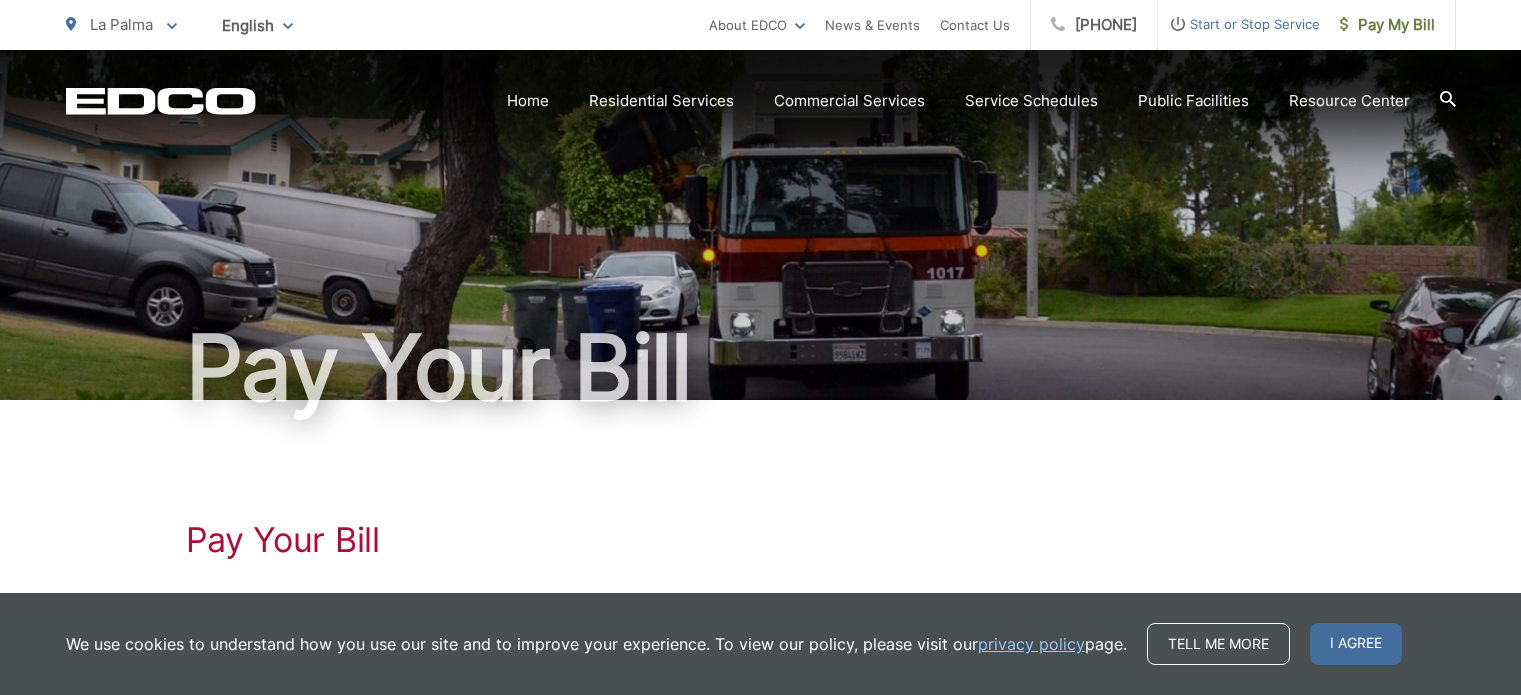 scroll, scrollTop: 0, scrollLeft: 0, axis: both 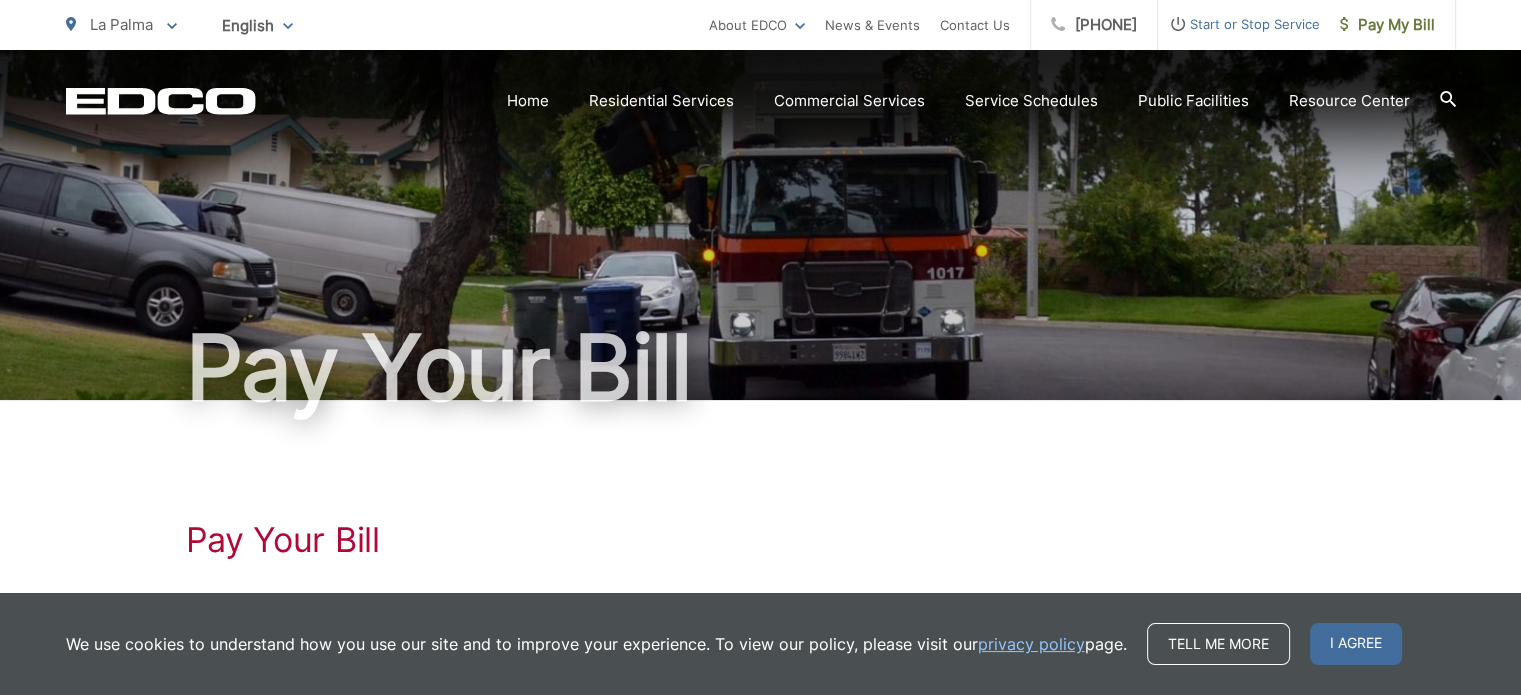 click on "Pay Your Bill" at bounding box center (761, 540) 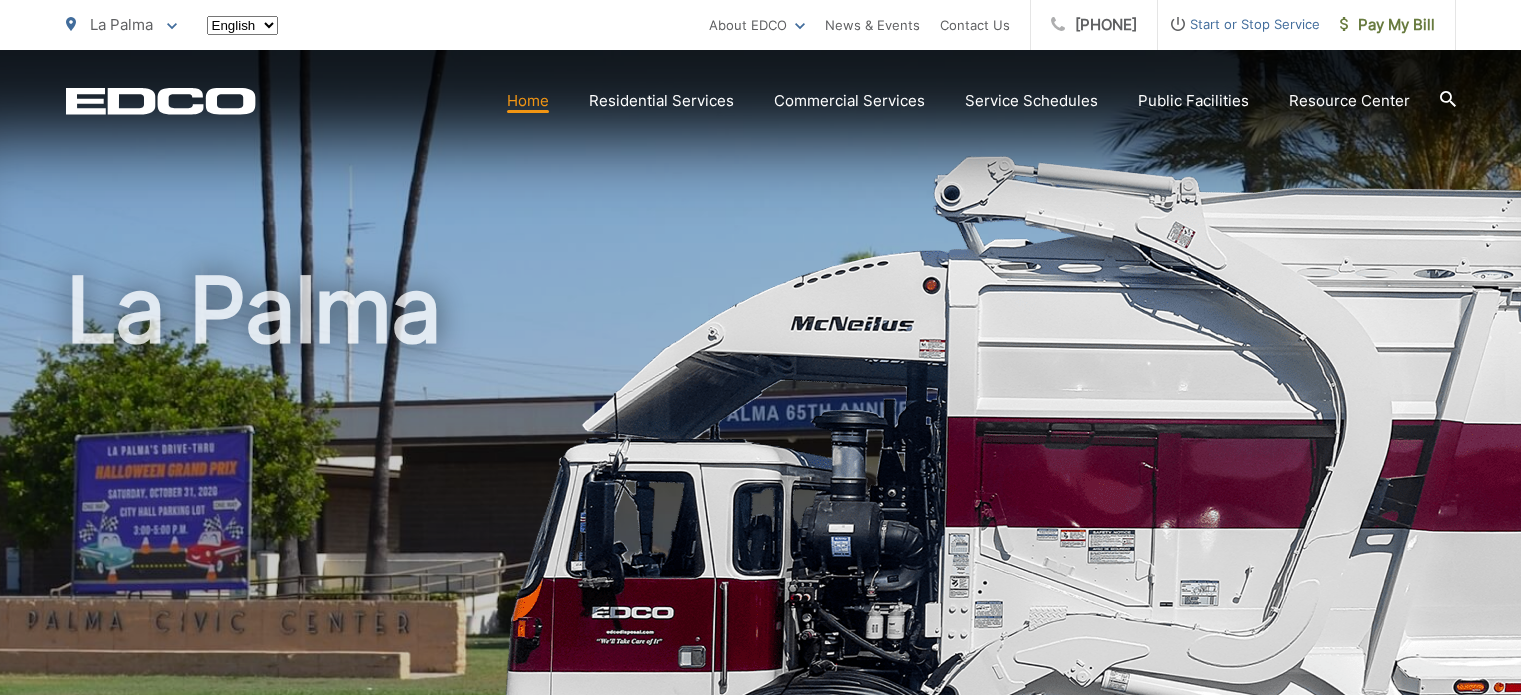 scroll, scrollTop: 0, scrollLeft: 0, axis: both 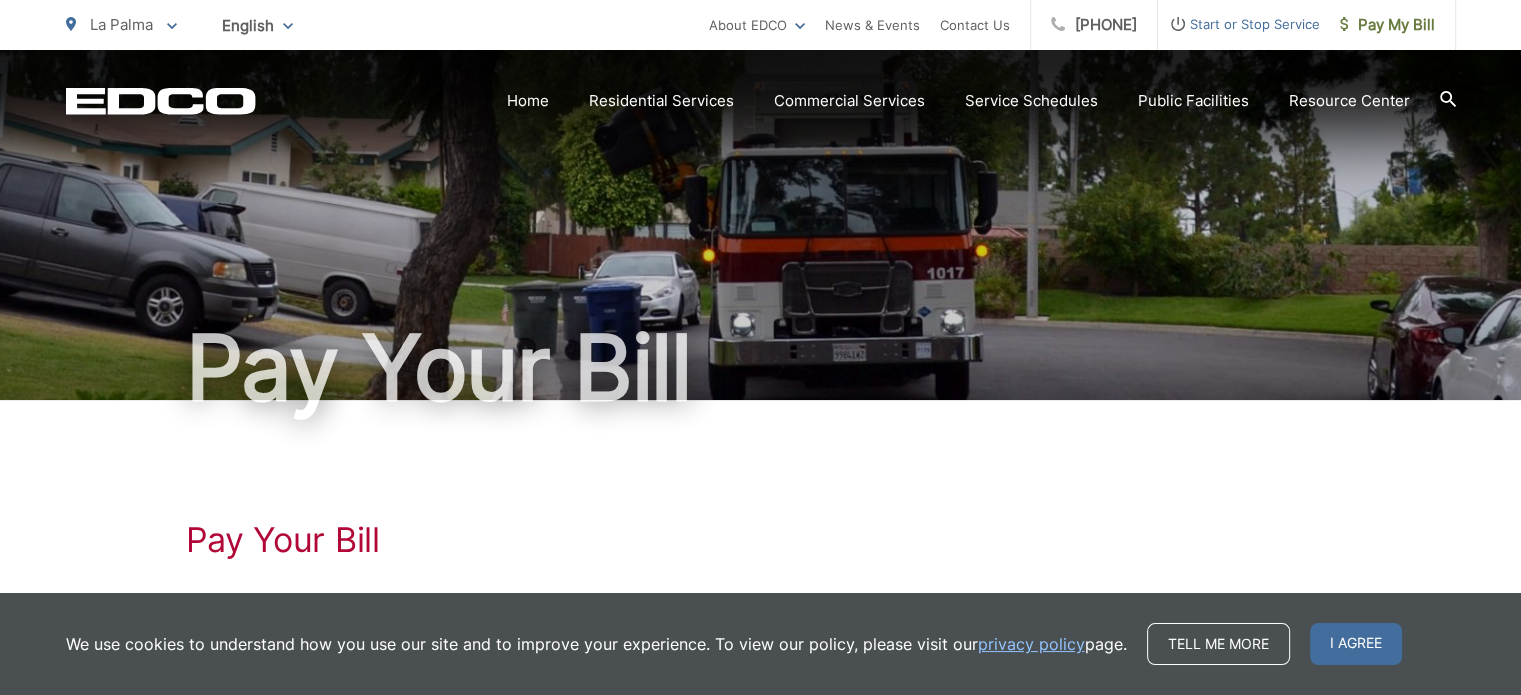 click on "Pay Your Bill" at bounding box center (761, 540) 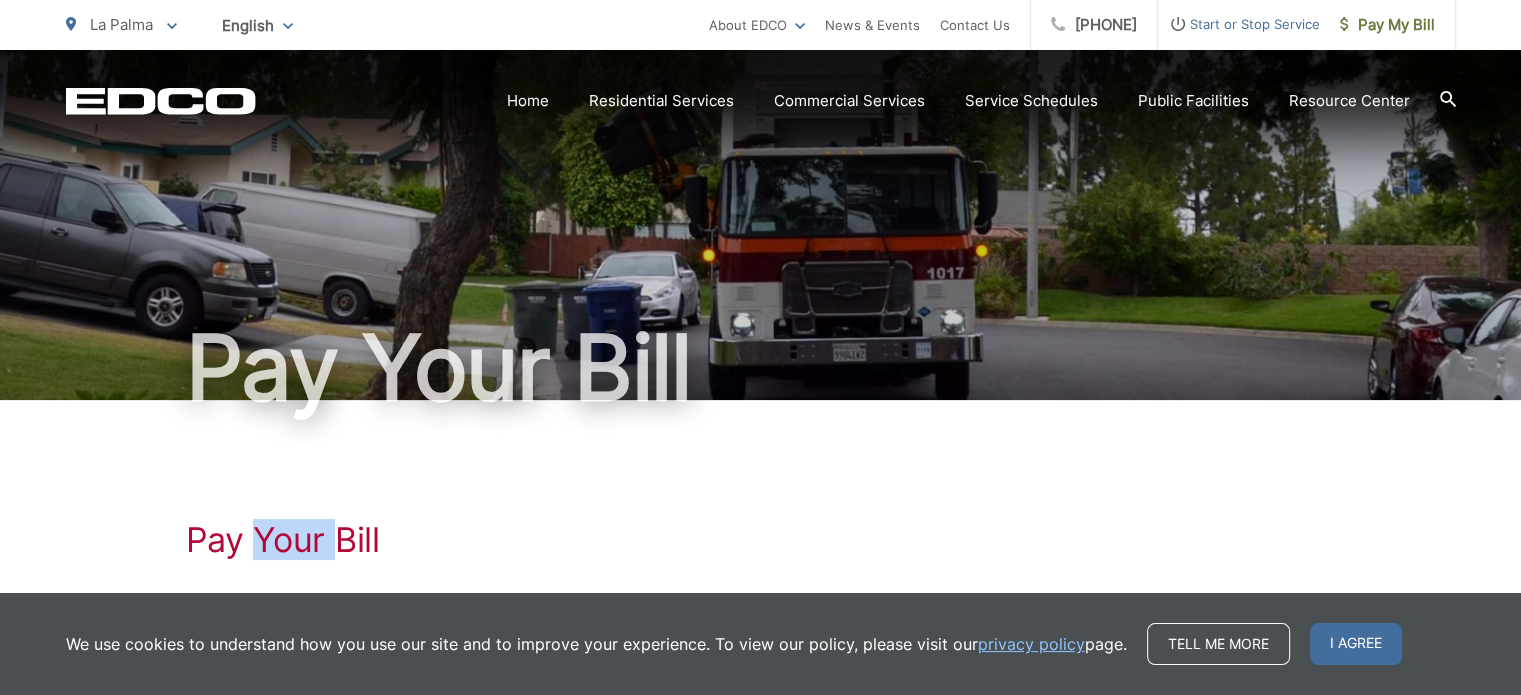 click on "Pay Your Bill" at bounding box center (761, 540) 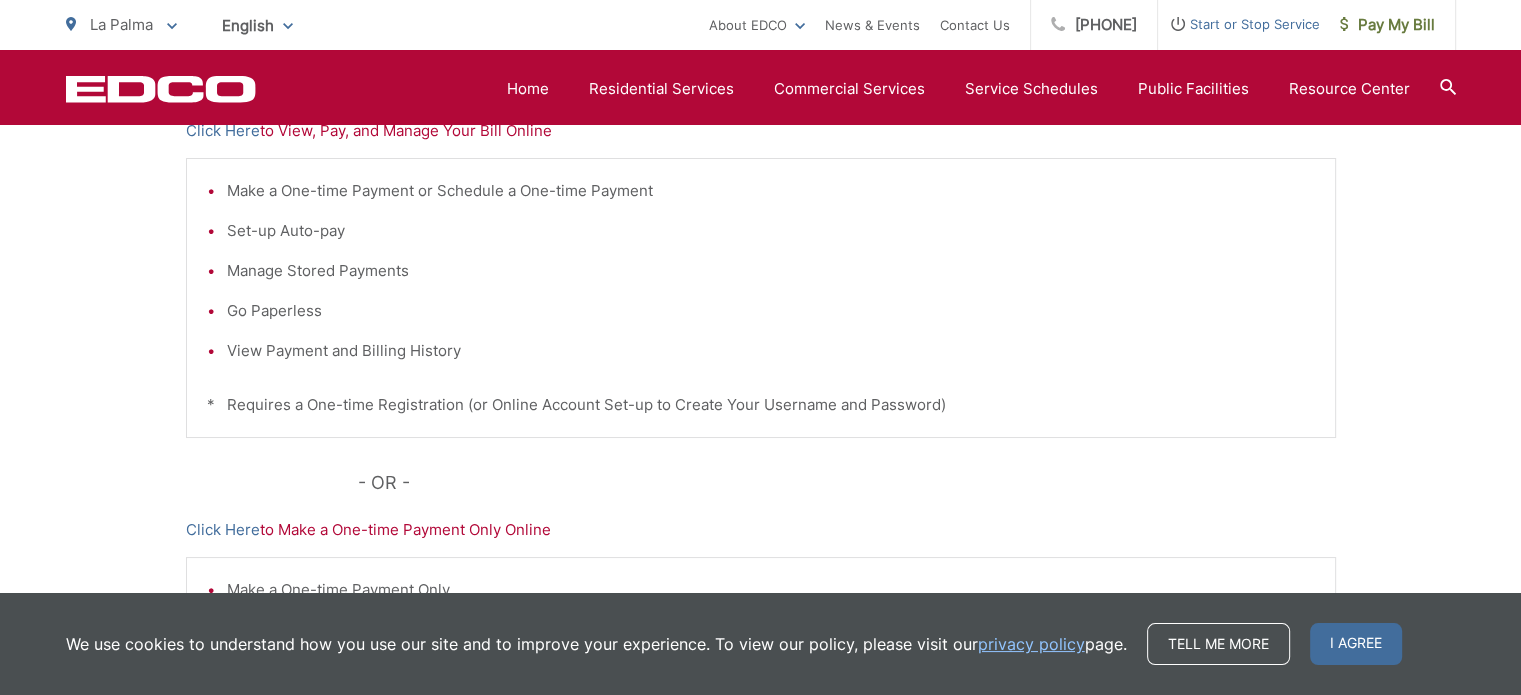 scroll, scrollTop: 456, scrollLeft: 0, axis: vertical 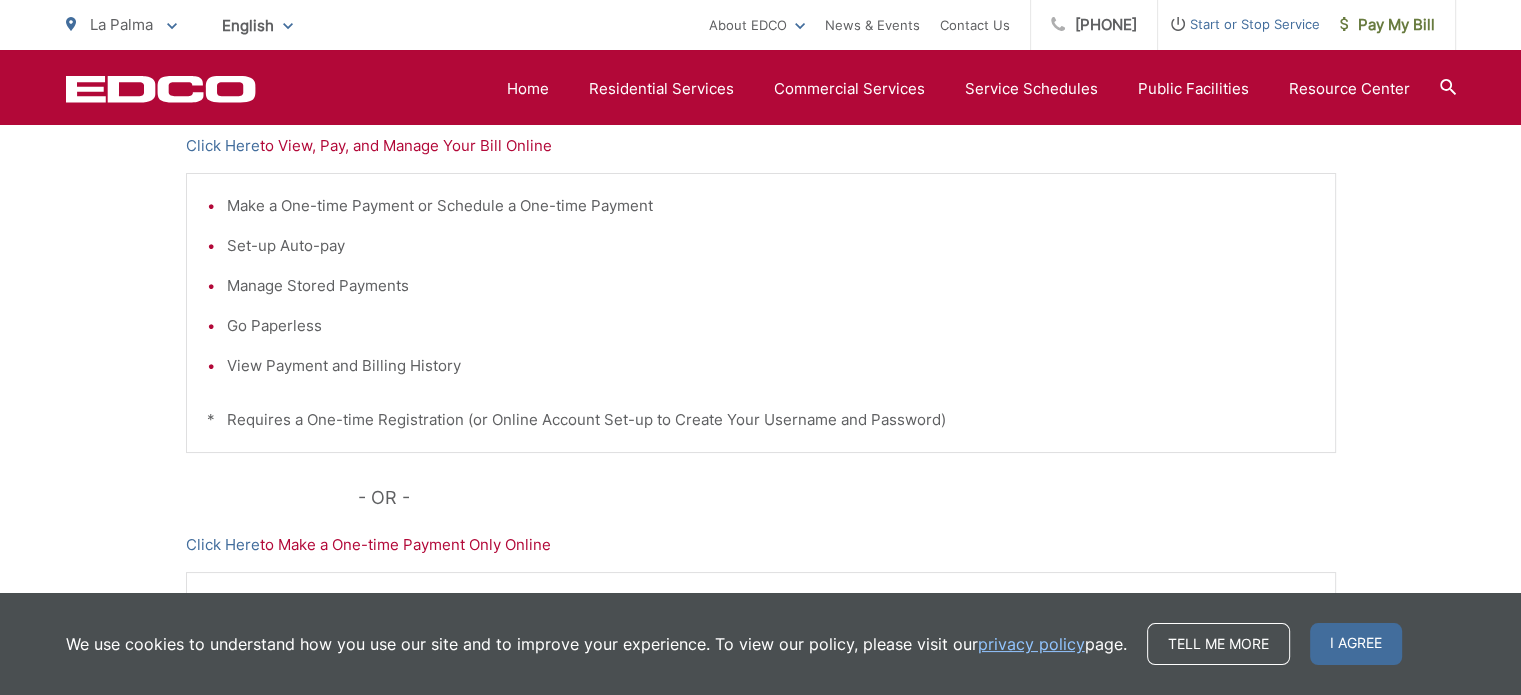 click on "Make a One-time Payment or Schedule a One-time Payment
Set-up Auto-pay
Manage Stored Payments
Go Paperless
View Payment and Billing History" at bounding box center (761, 286) 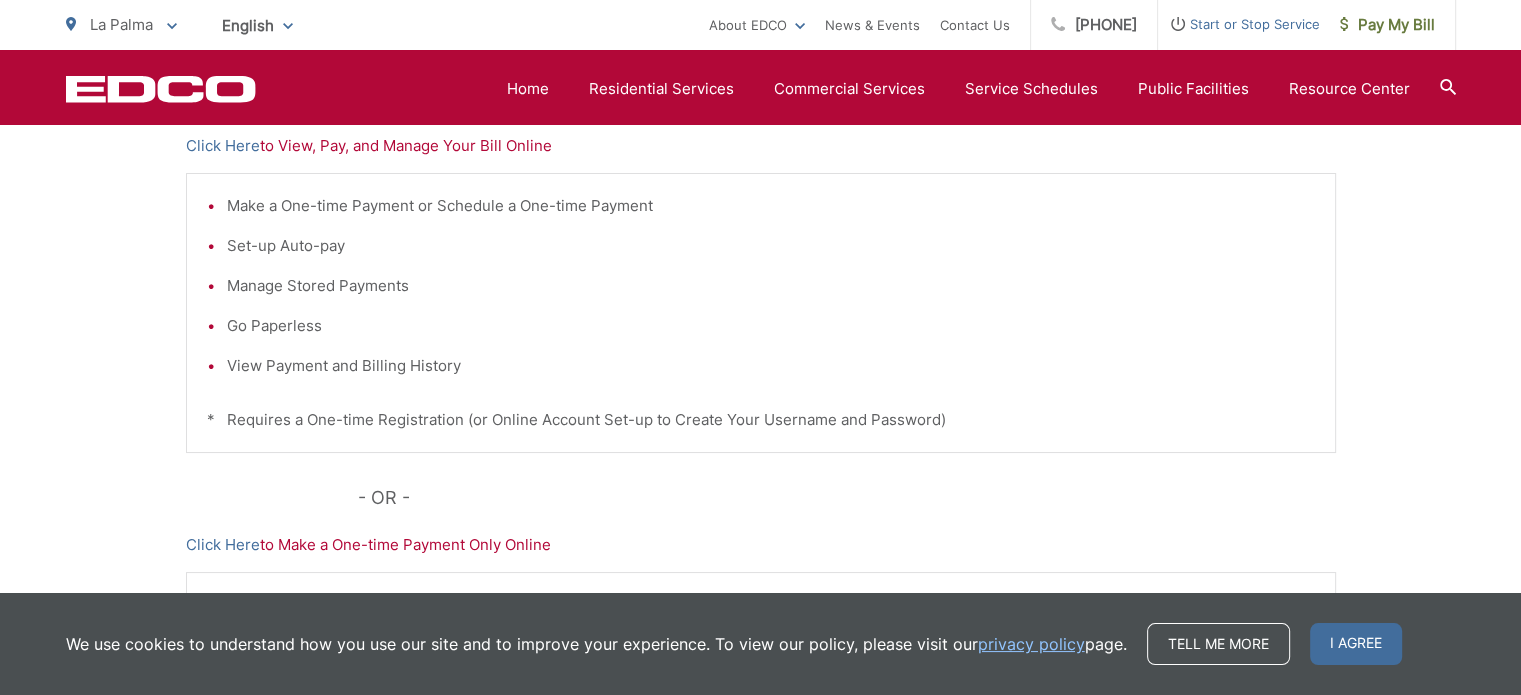click on "Click Here  to View, Pay, and Manage Your Bill Online" at bounding box center [761, 146] 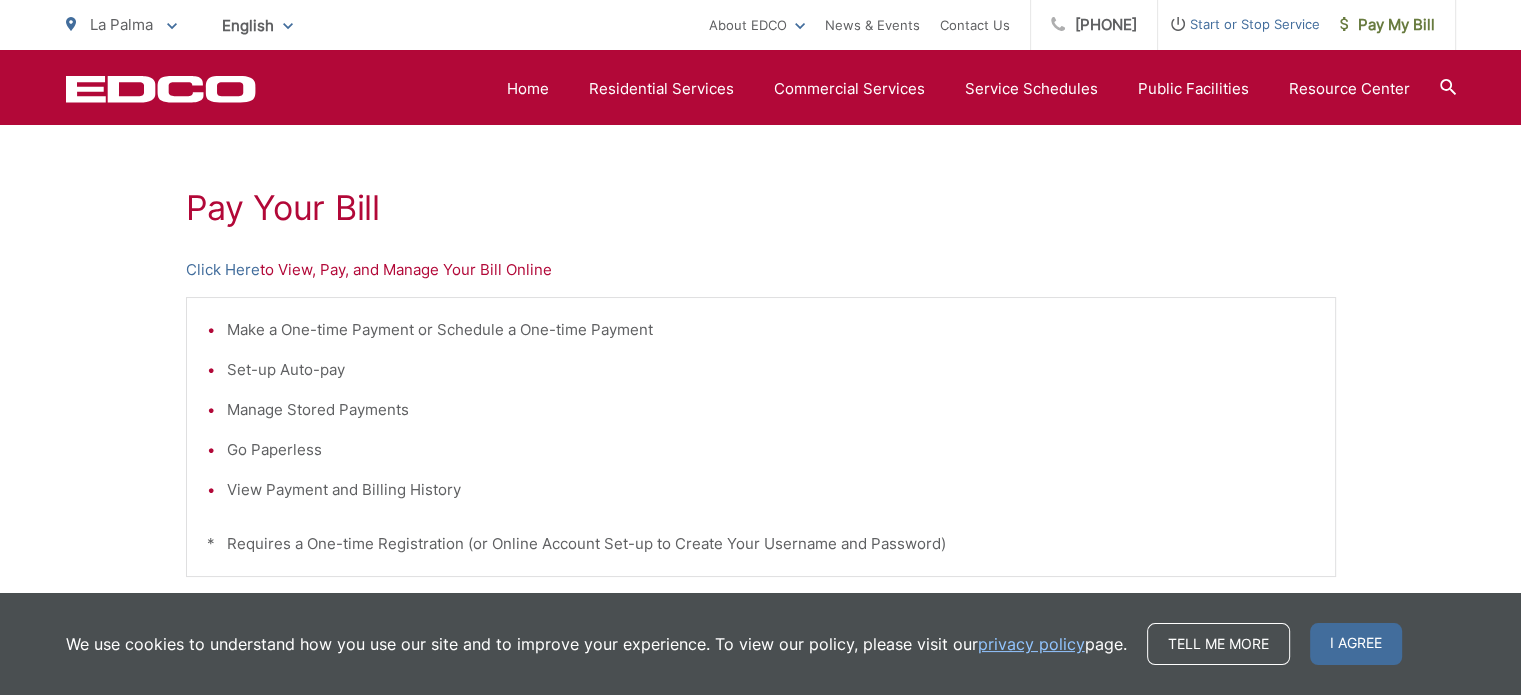 scroll, scrollTop: 333, scrollLeft: 0, axis: vertical 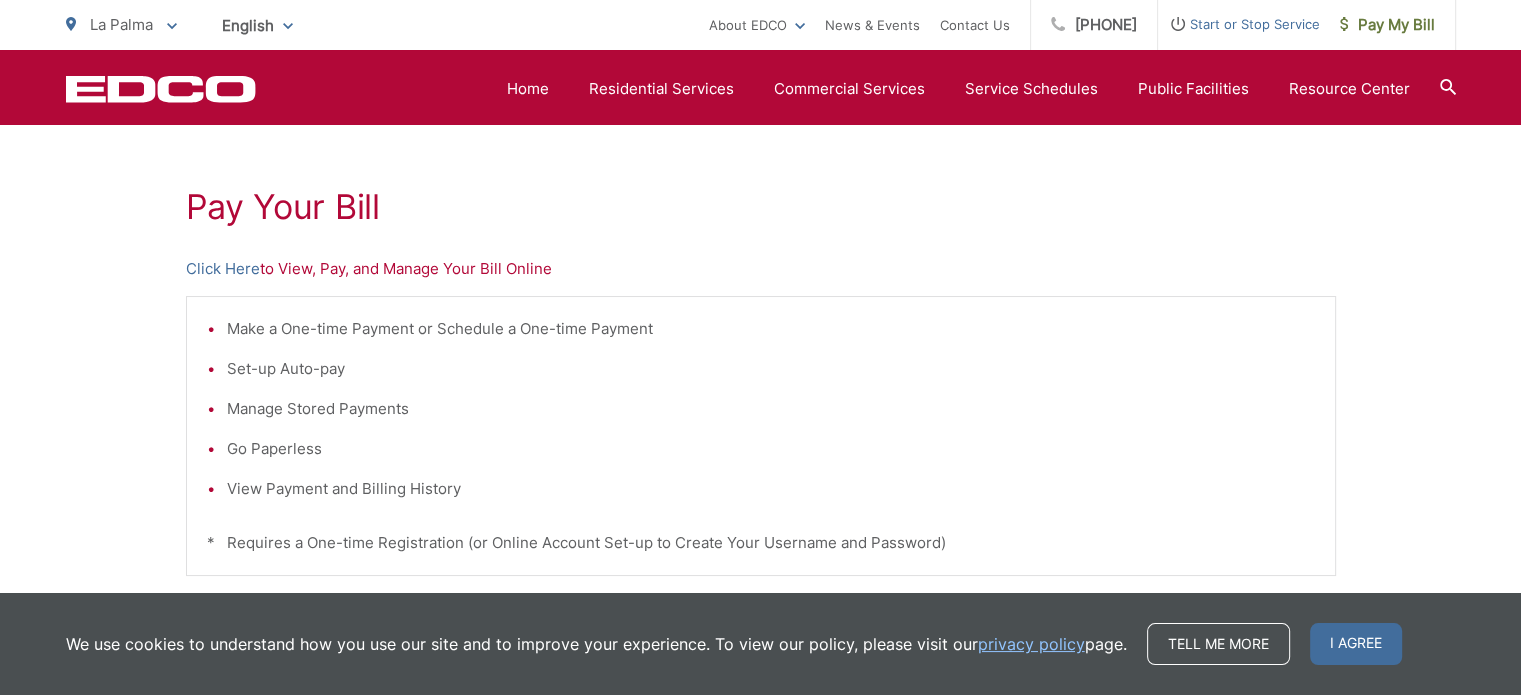 click on "Click Here  to View, Pay, and Manage Your Bill Online" at bounding box center [761, 269] 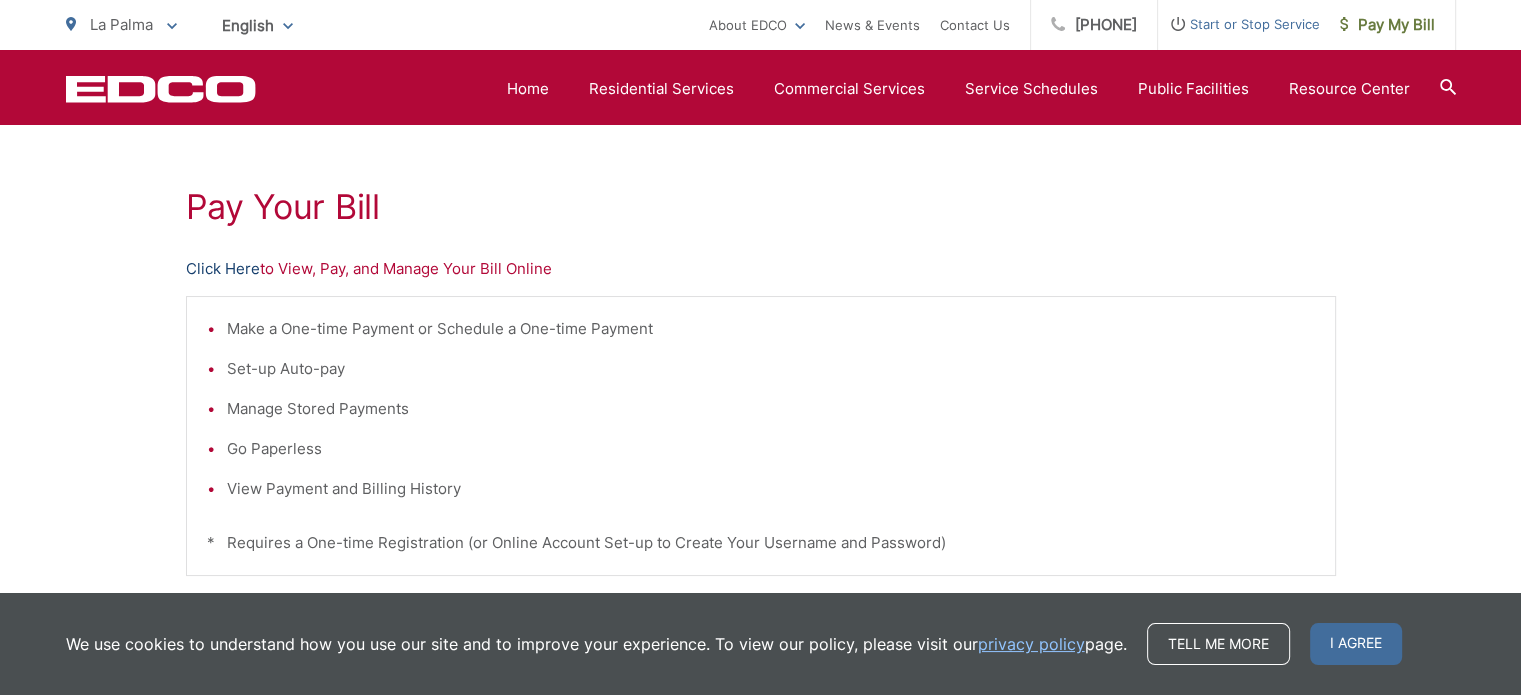 click on "Click Here" at bounding box center (223, 269) 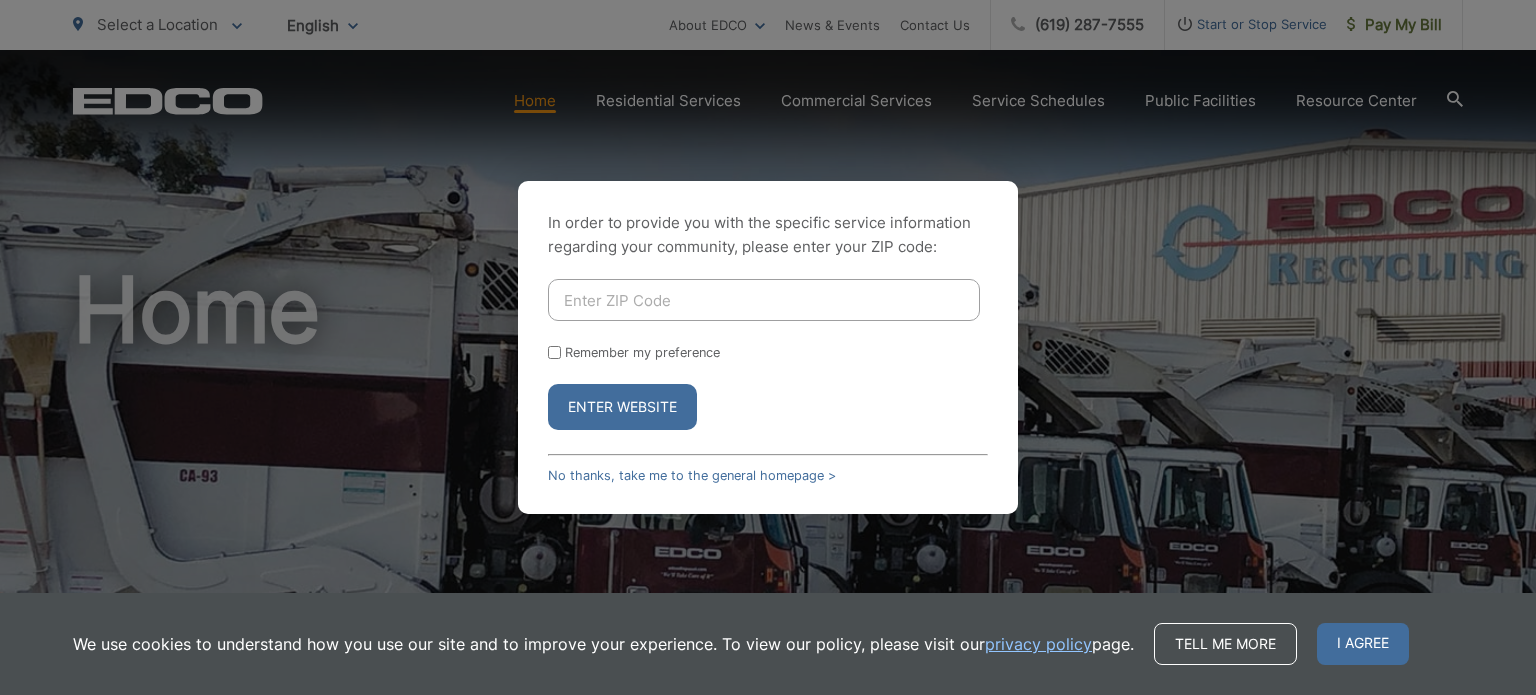 scroll, scrollTop: 0, scrollLeft: 0, axis: both 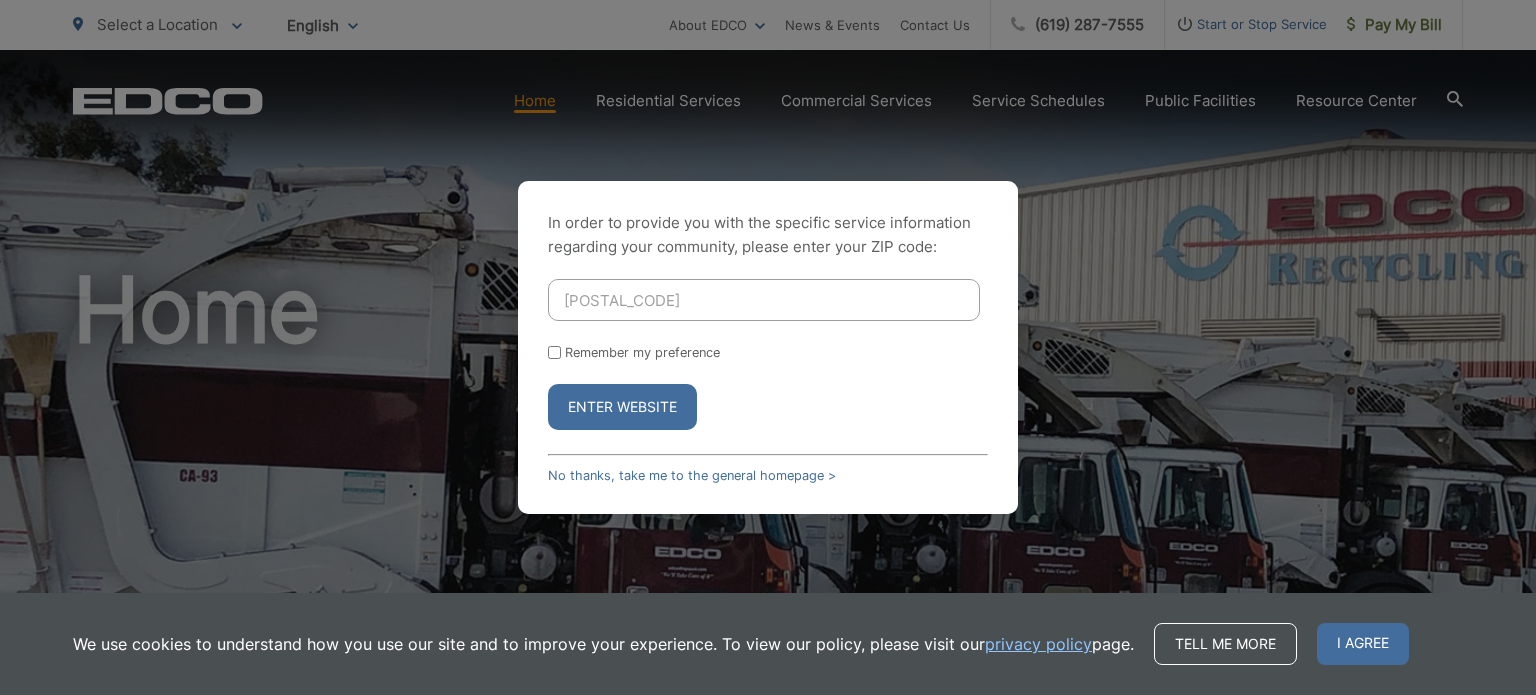 type on "92028" 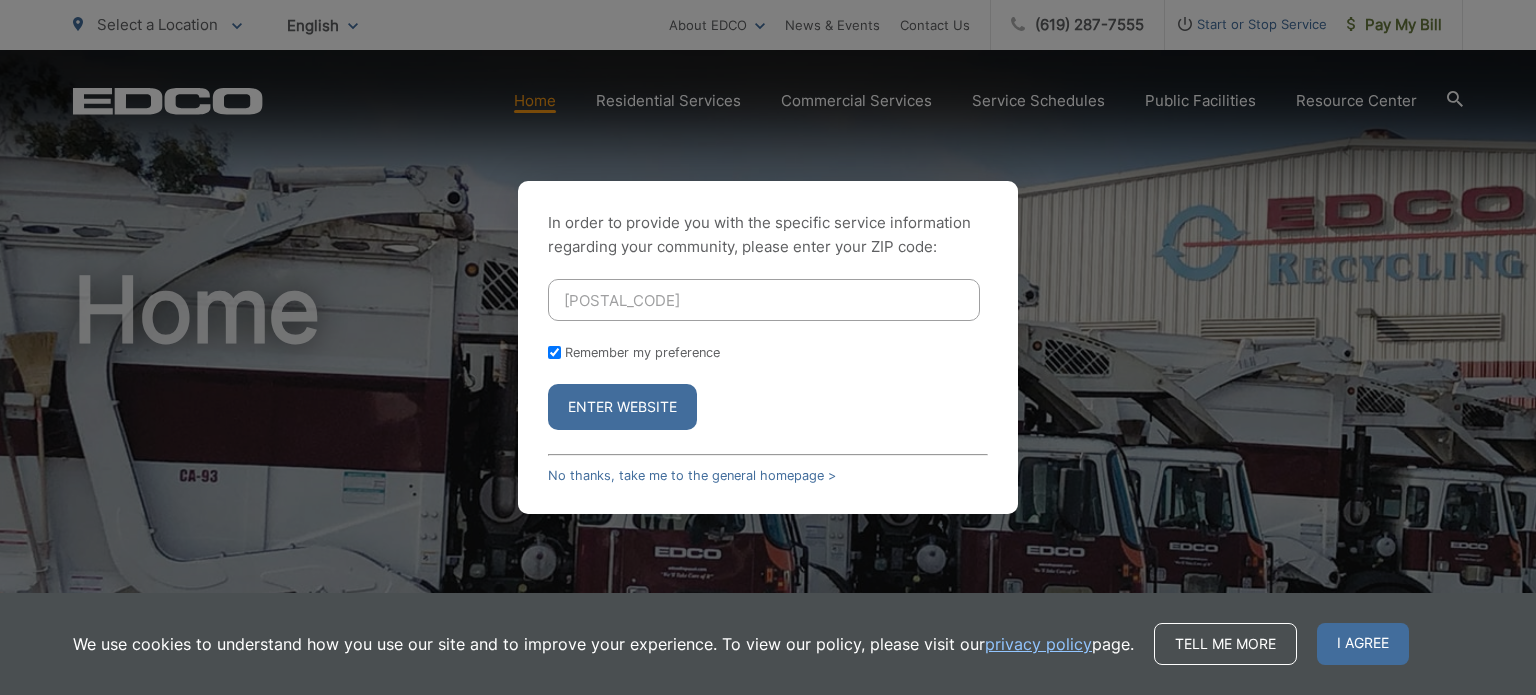 click on "Enter Website" at bounding box center [622, 407] 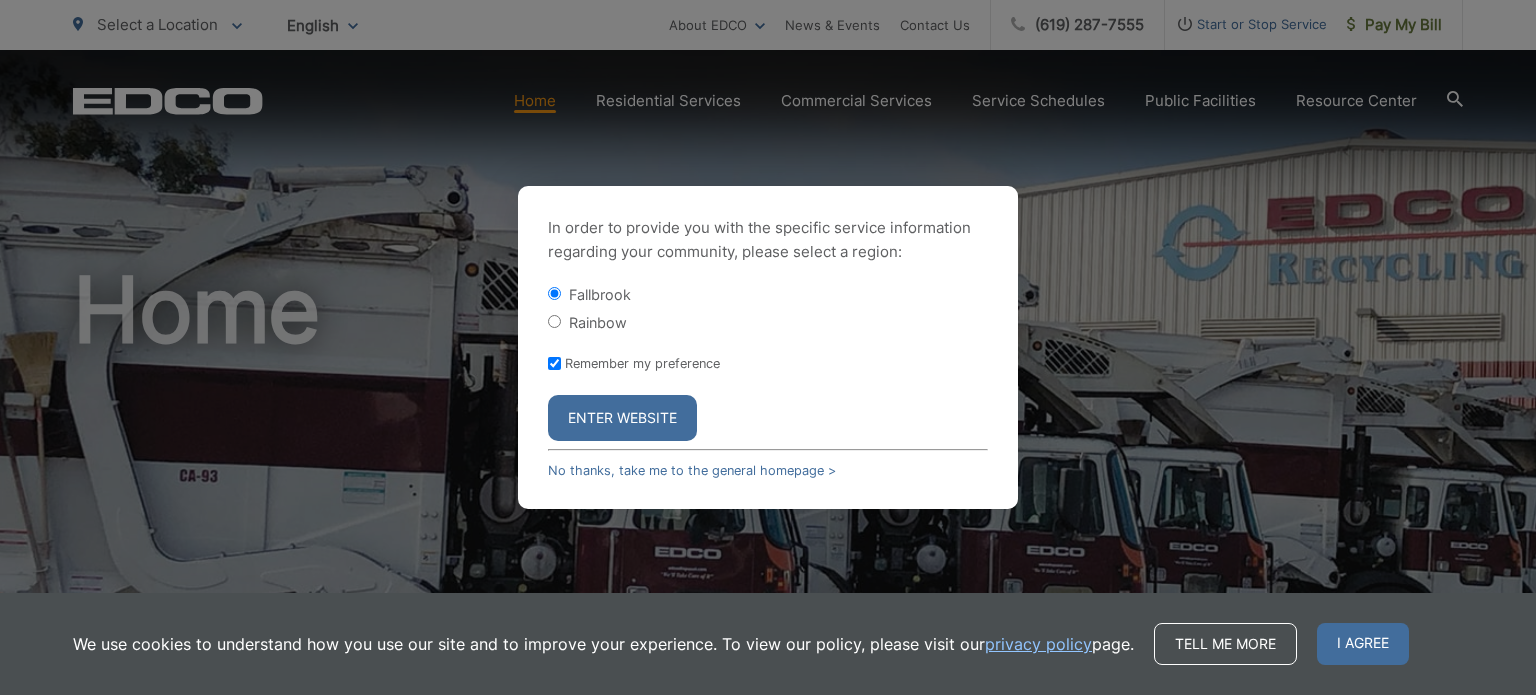 click on "Enter Website" at bounding box center (622, 418) 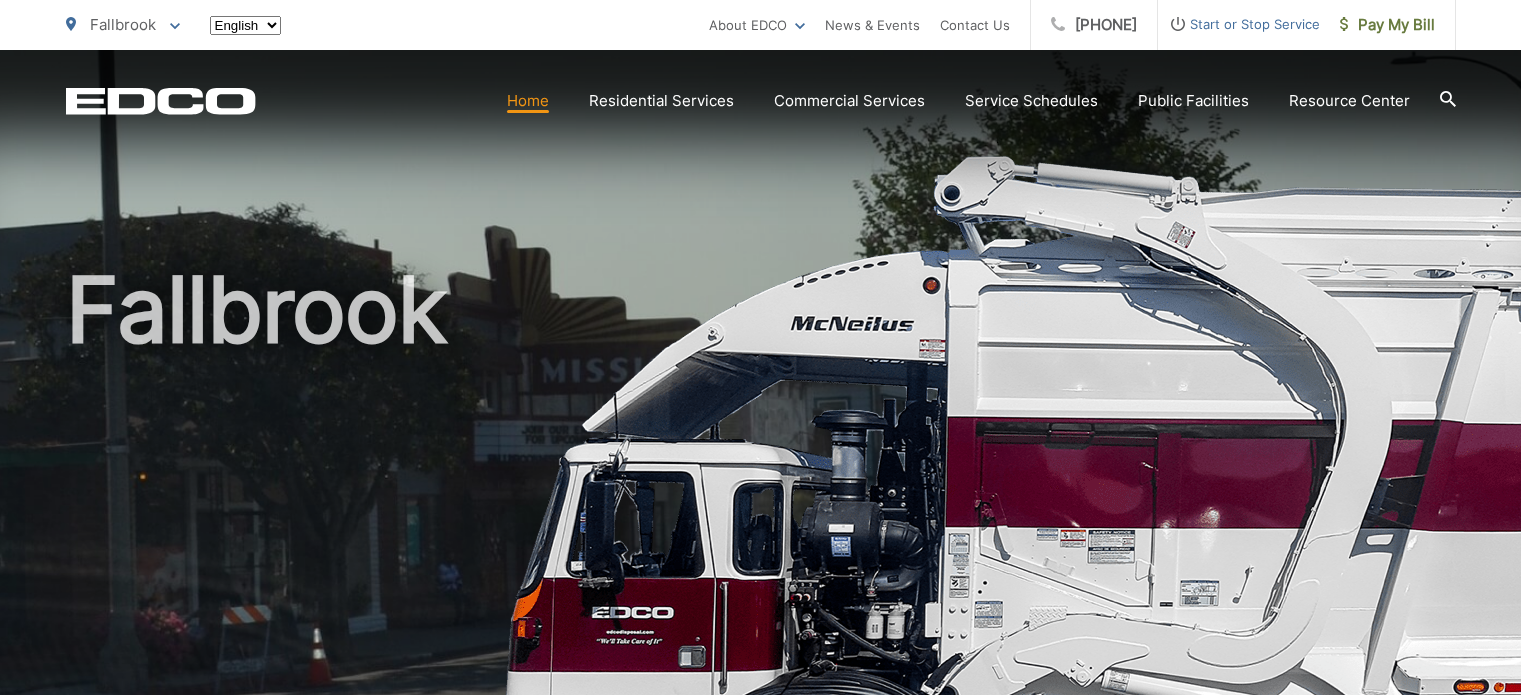 scroll, scrollTop: 0, scrollLeft: 0, axis: both 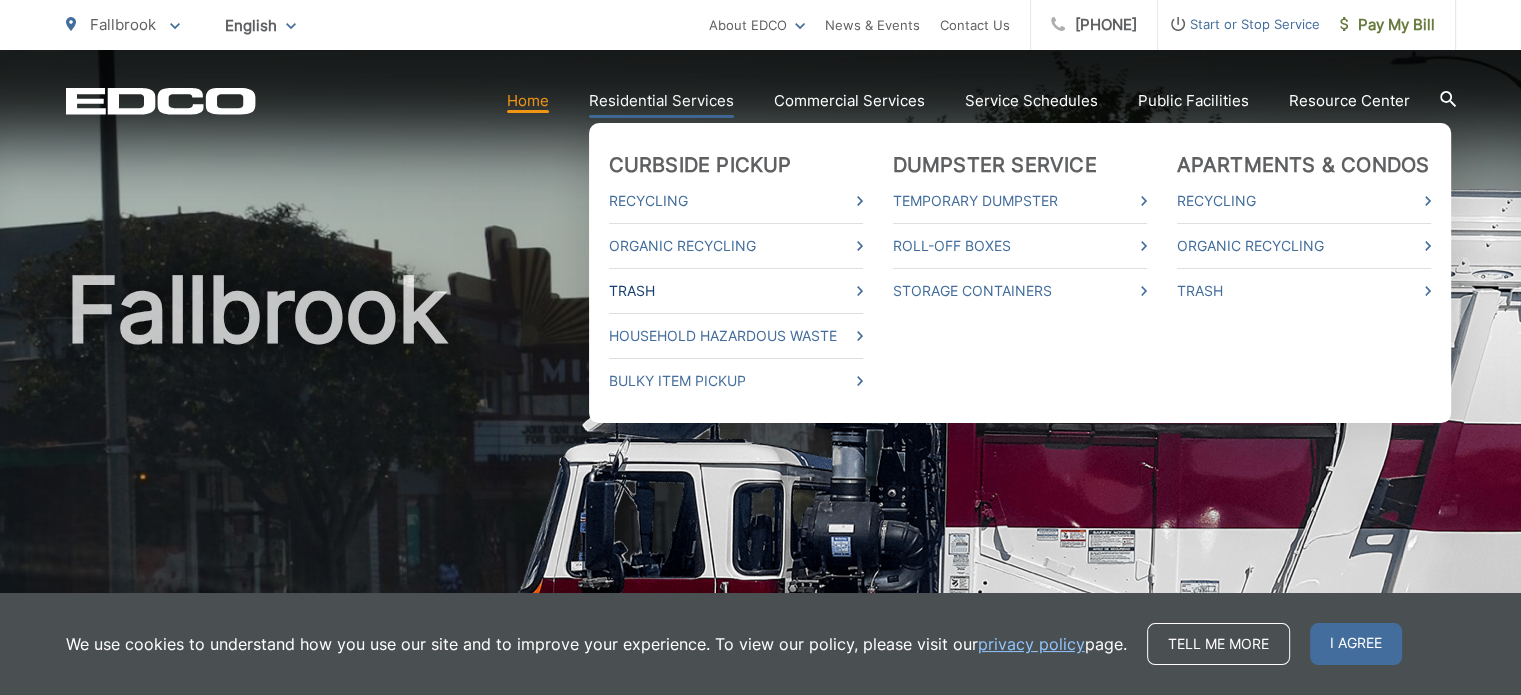 click on "Trash" at bounding box center (736, 291) 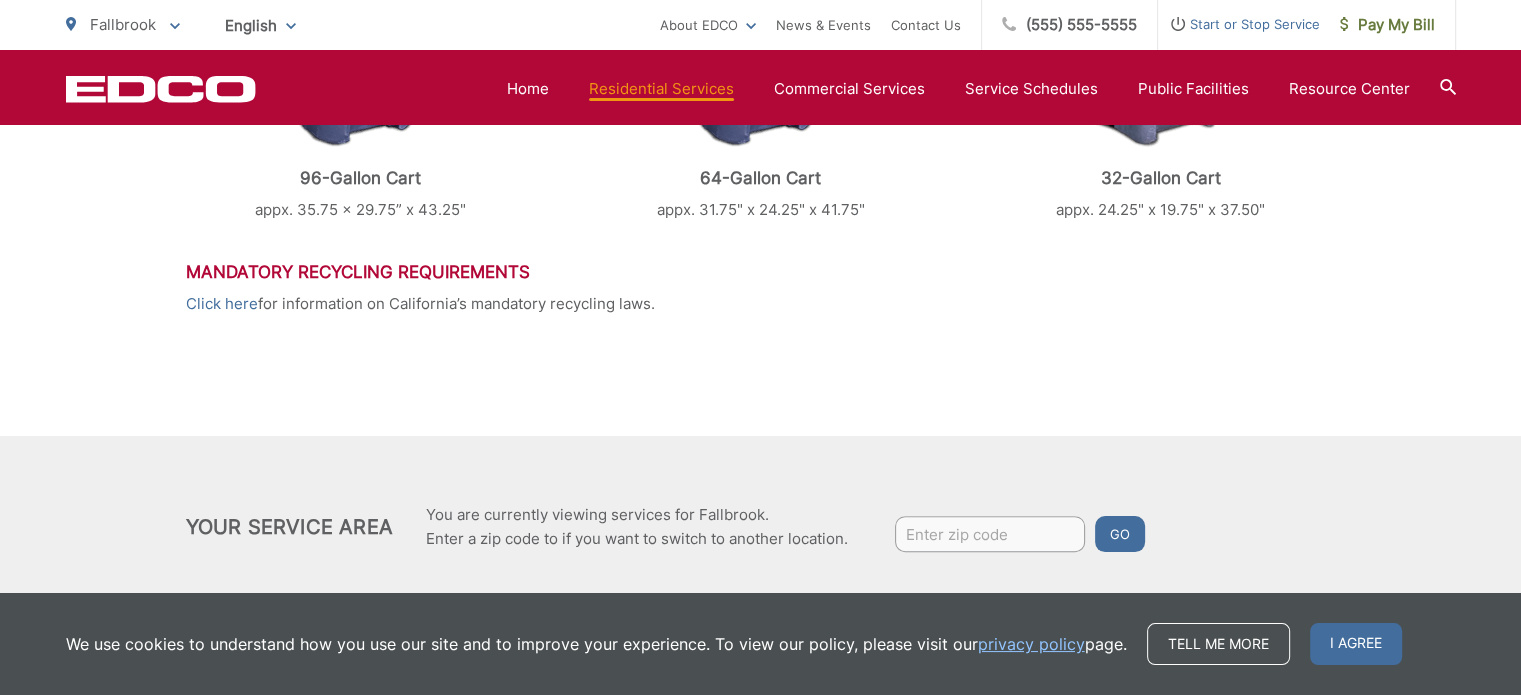 scroll, scrollTop: 1140, scrollLeft: 0, axis: vertical 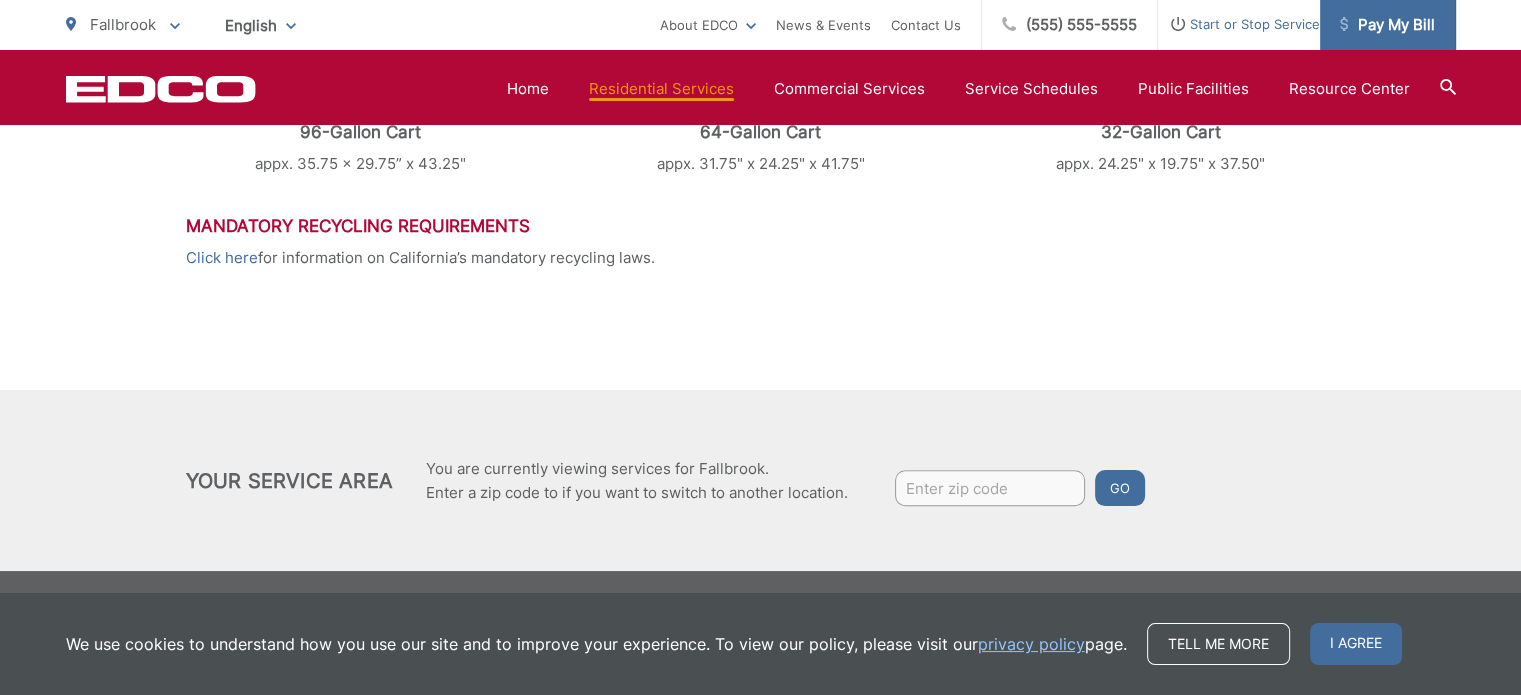 click on "Pay My Bill" at bounding box center [1387, 25] 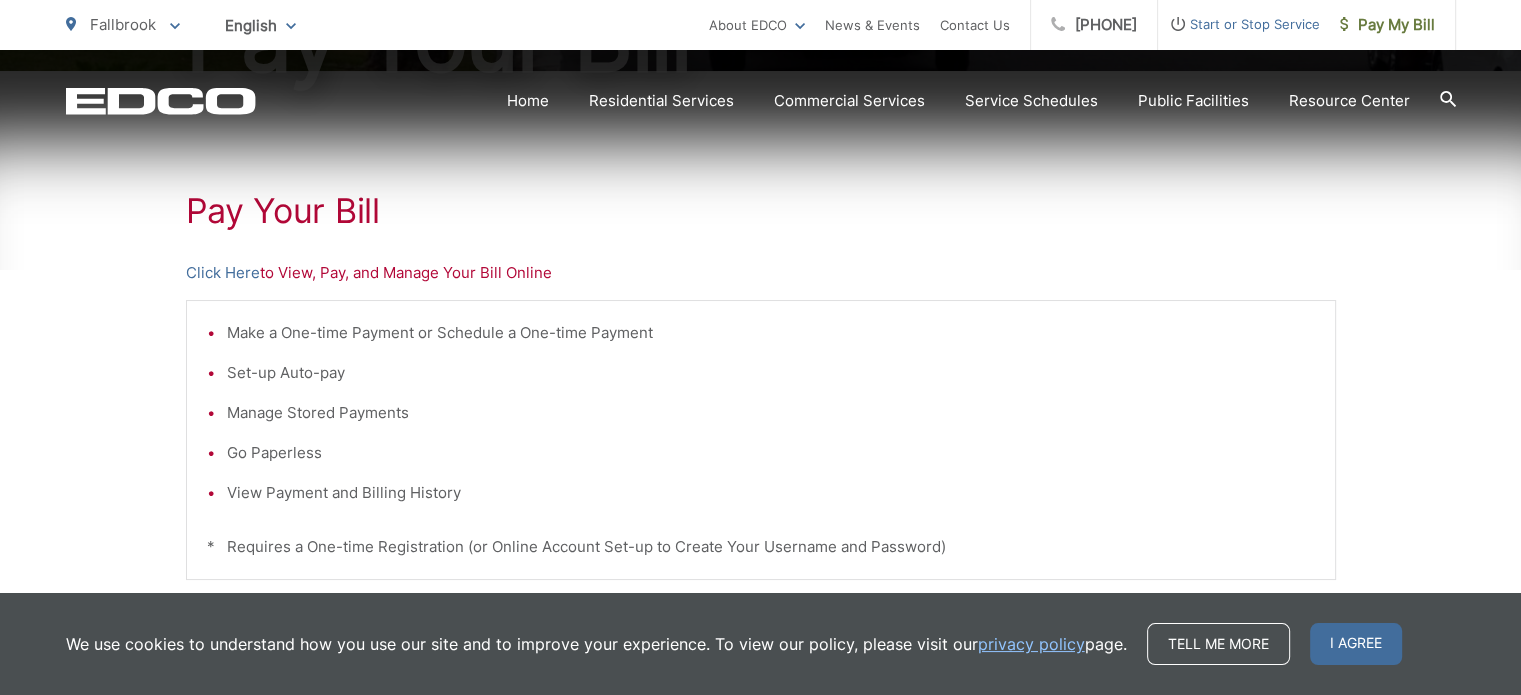 scroll, scrollTop: 332, scrollLeft: 0, axis: vertical 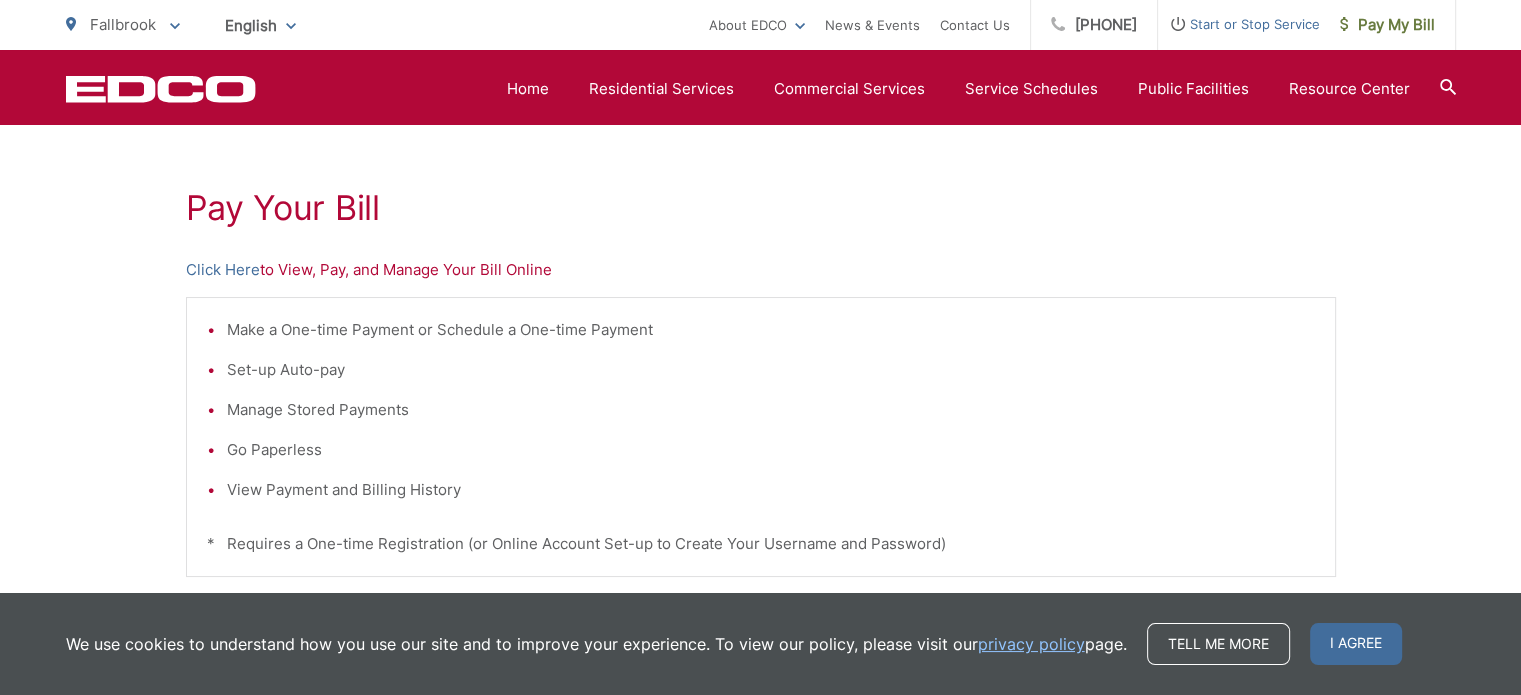 click on "Click Here" at bounding box center [223, 270] 